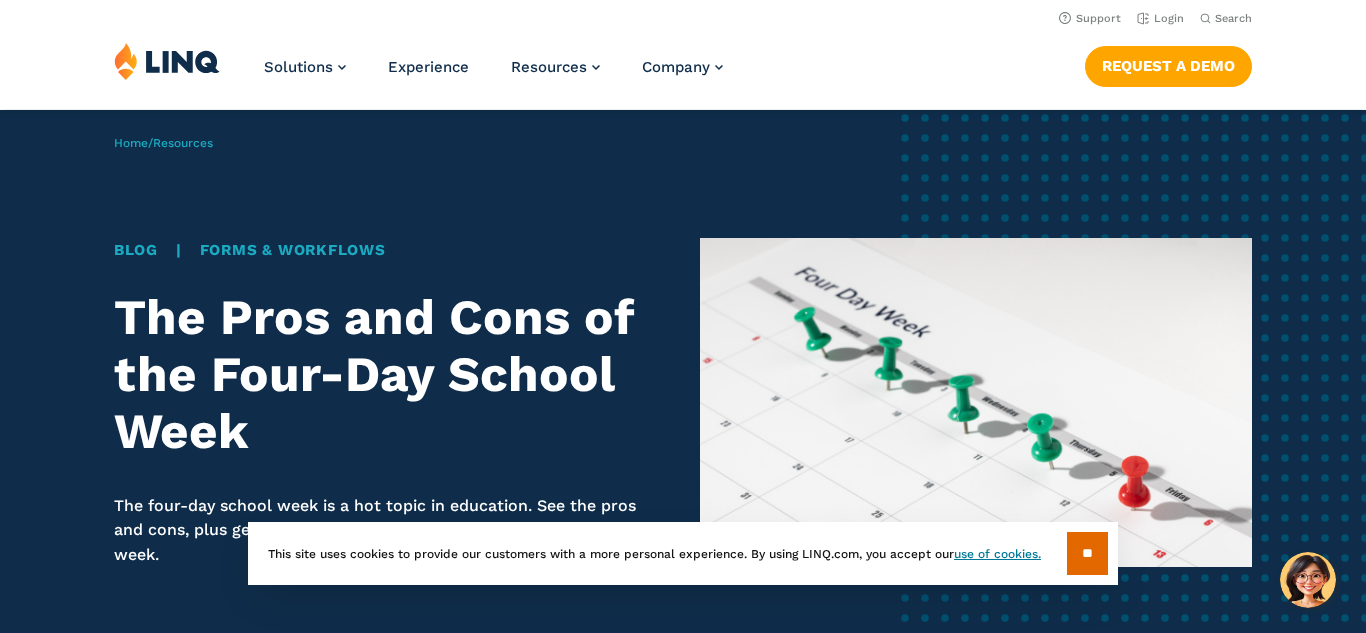 scroll, scrollTop: 0, scrollLeft: 0, axis: both 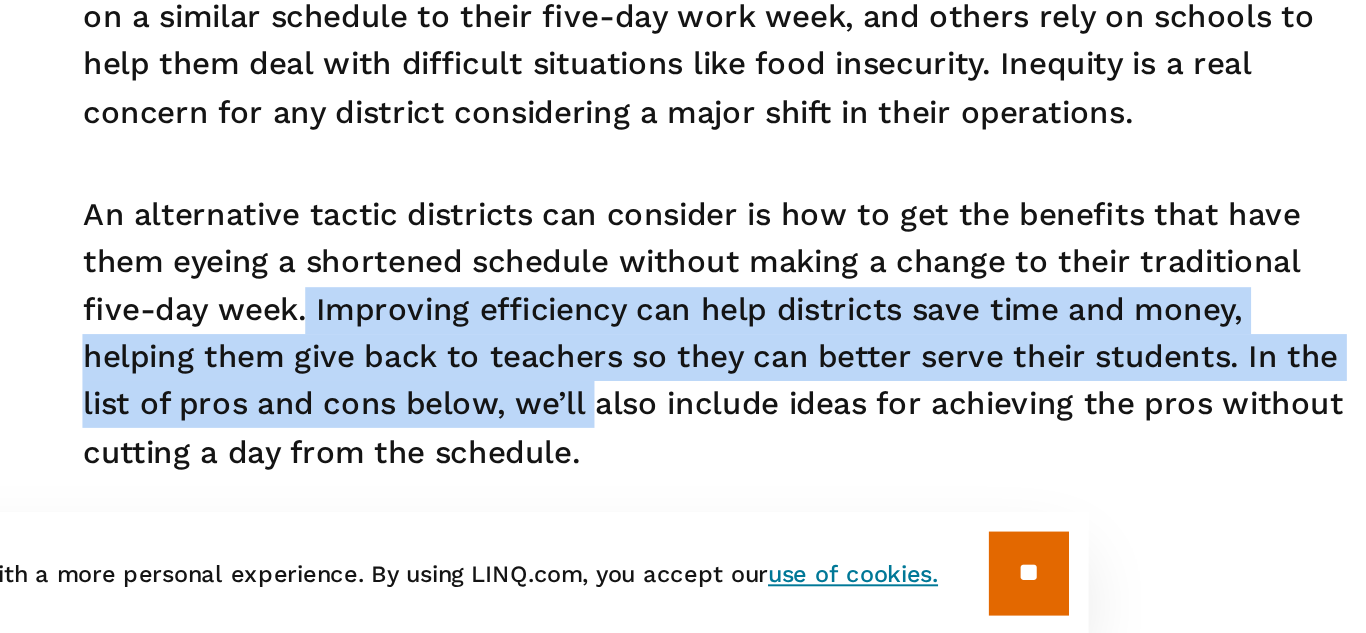 drag, startPoint x: 717, startPoint y: 419, endPoint x: 864, endPoint y: 459, distance: 152.345 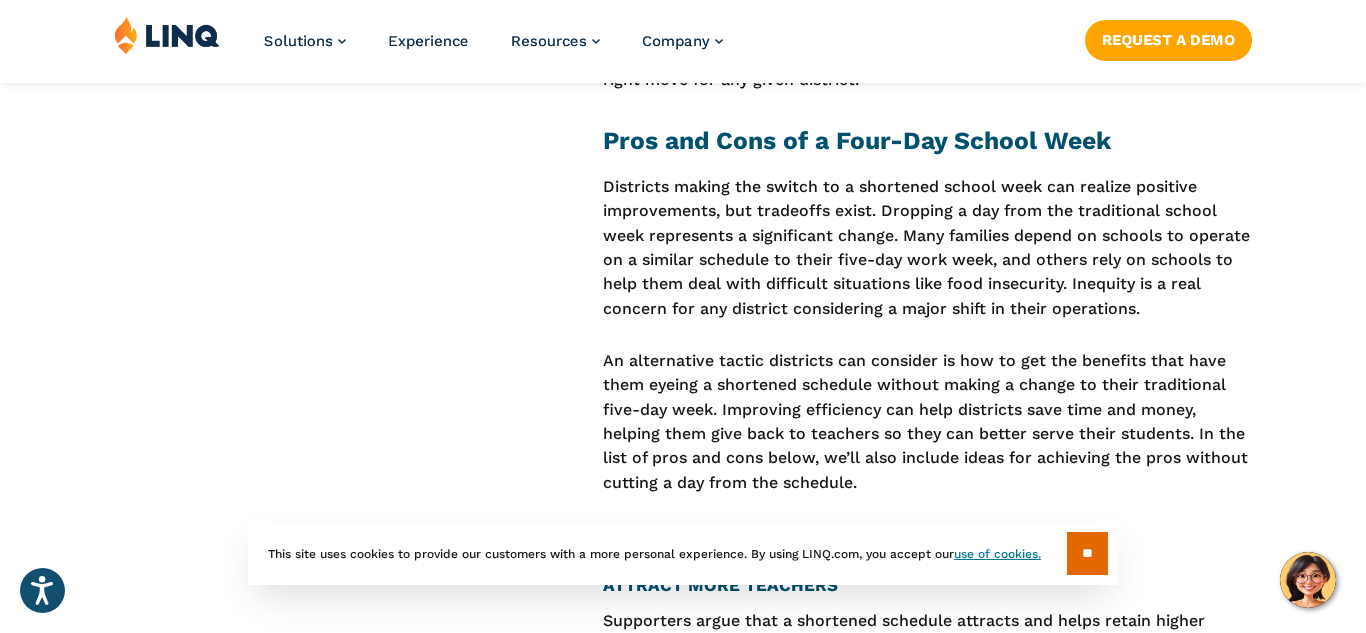 click on "Skip to Section:
How States Implement a Shortened Schedule Pros and Cons of a Four-Day School Week The Pros of a Four-Day School Week ATTRACT MORE TEACHERS How to Improve K‑12 Staffing in a Five-Day Week SAVE MONEY How to Save Money with Cloud-Based K‑12 Software IMPROVE EMPLOYEES’ WORK-LIFE BALANCE How to Give Back More Time to K‑12 Teachers and Staff Built-In Training Time The Cons THE SCHEDULE IS INEQUITABLE THE COST SAVINGS IS MINIMAL FOR MOST LONGER DAYS ARE TOUGH ON YOUNGER STUDENTS Achieving Time- and Cost-Savings in a Five-Day School Week Get 5 Tips to Improve K‑12 Operational Efficiency
Date
[MONTH] 1, [YEAR] ERP" at bounding box center [341, 1363] 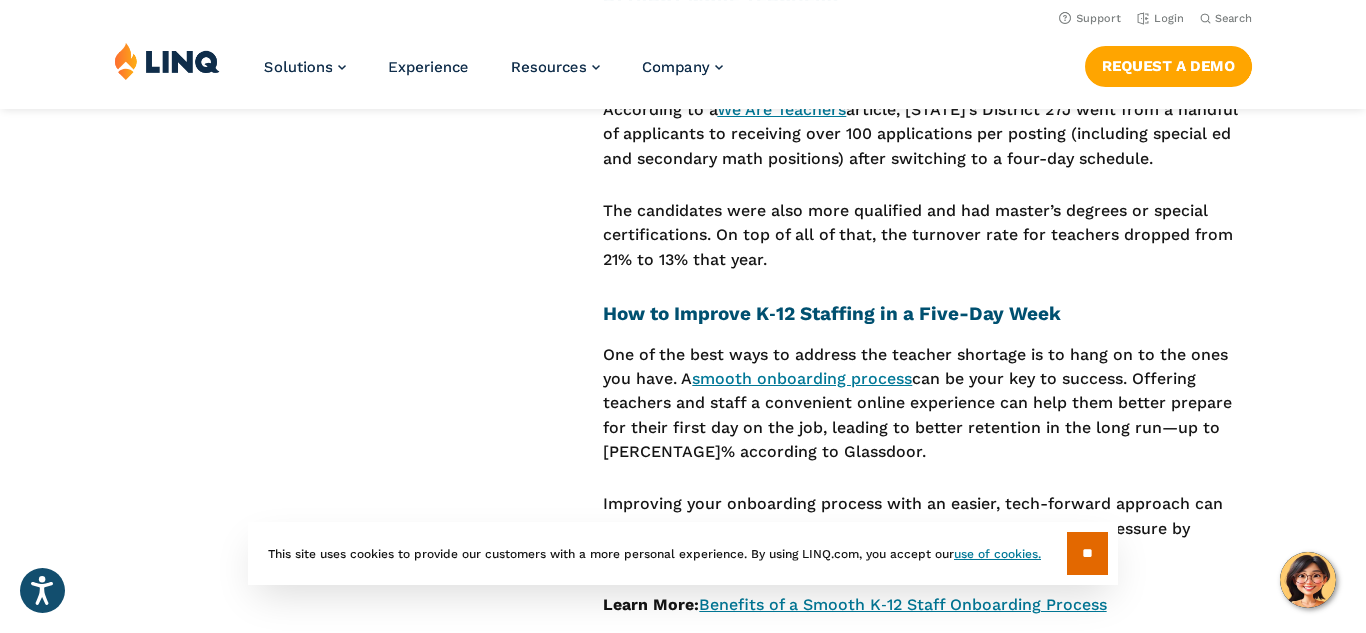 scroll, scrollTop: 2799, scrollLeft: 0, axis: vertical 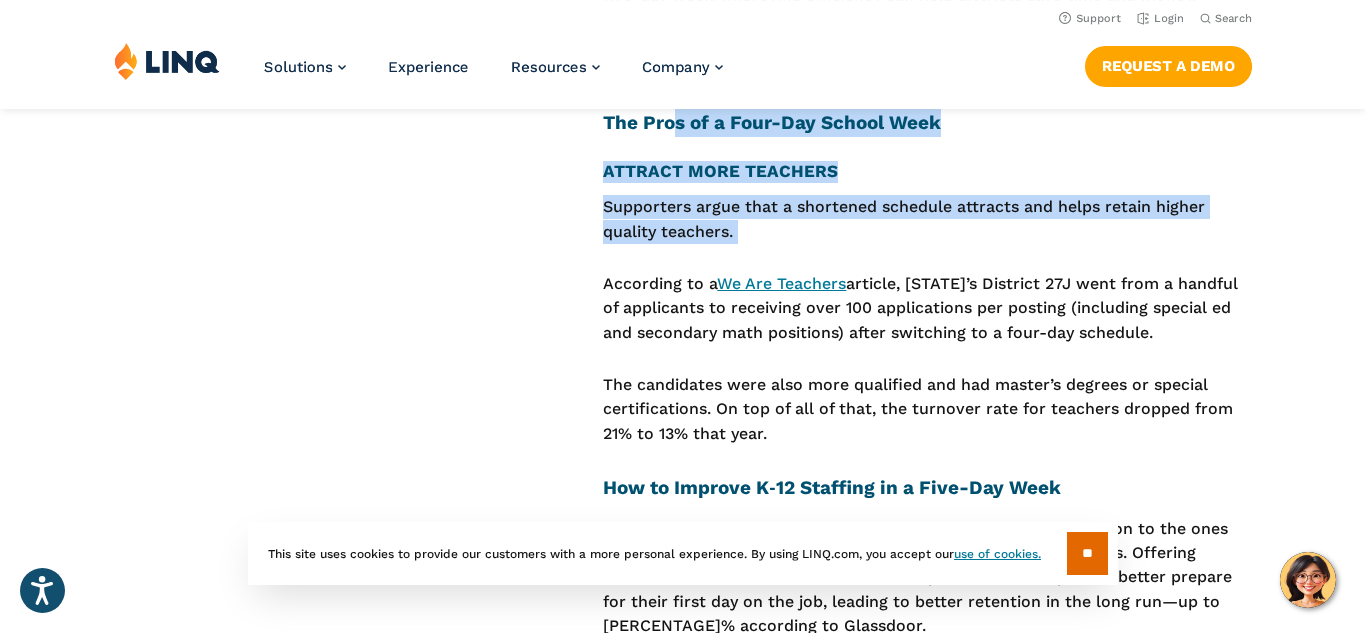 drag, startPoint x: 605, startPoint y: 119, endPoint x: 672, endPoint y: 114, distance: 67.18631 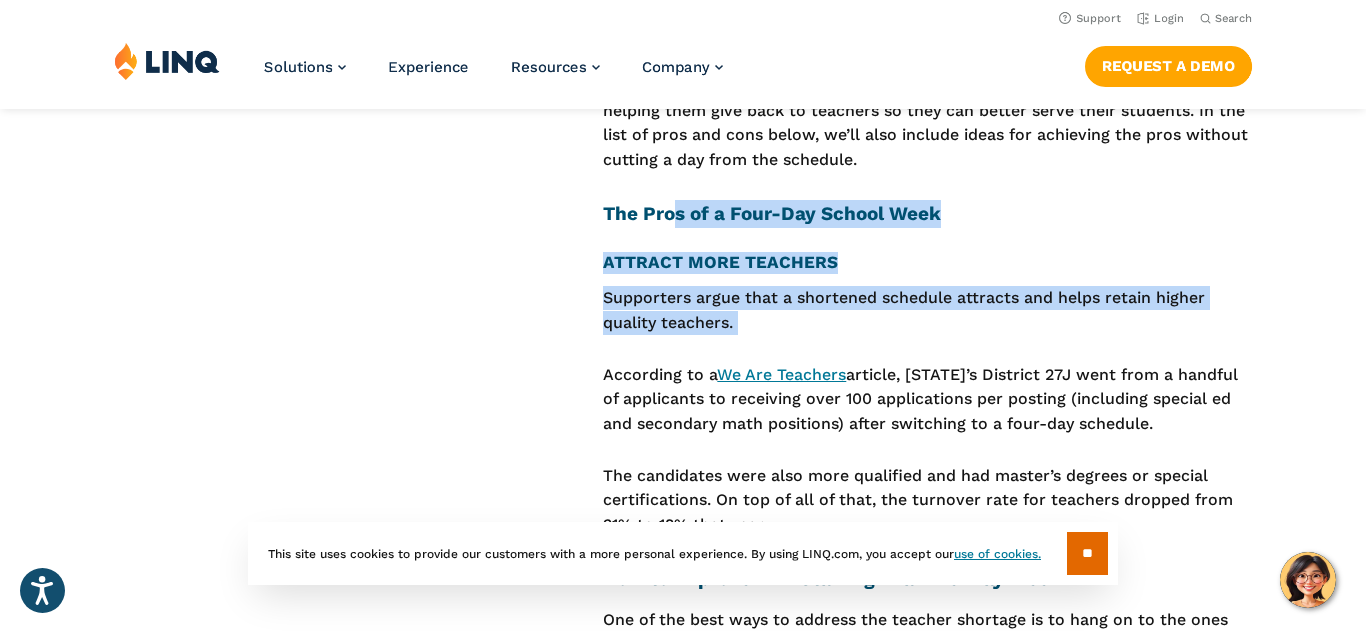 scroll, scrollTop: 2544, scrollLeft: 0, axis: vertical 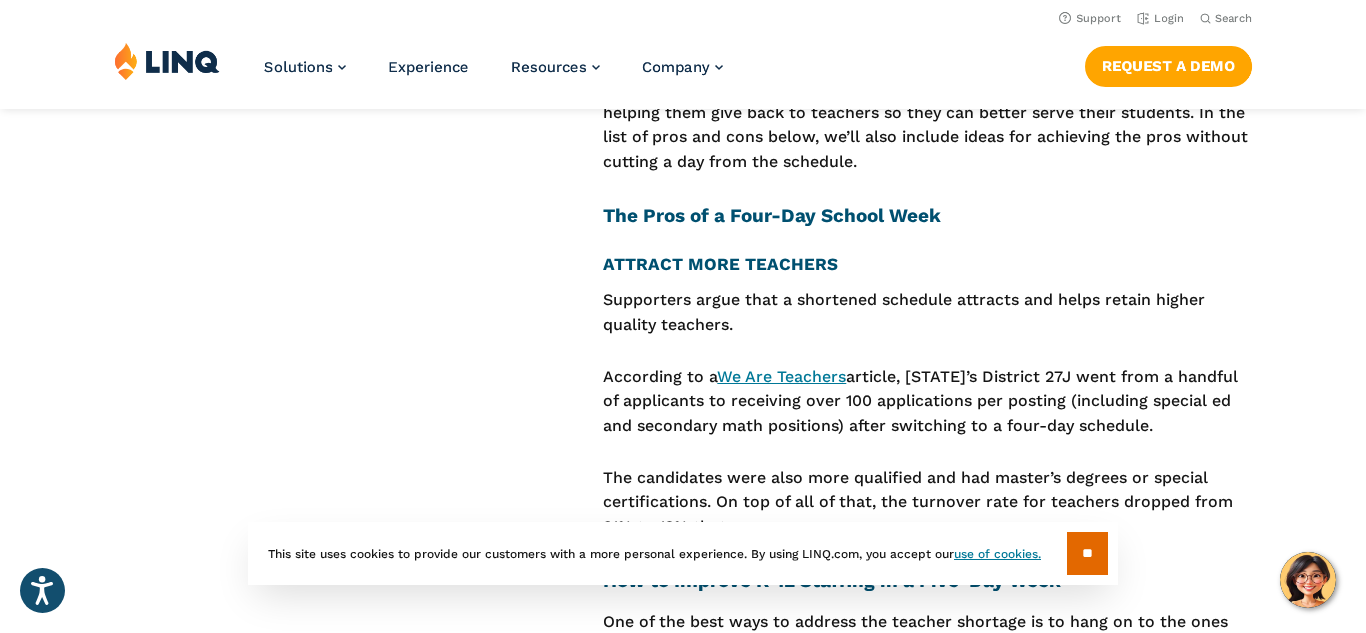 click on "Skip to Section:
How States Implement a Shortened Schedule Pros and Cons of a Four-Day School Week The Pros of a Four-Day School Week ATTRACT MORE TEACHERS How to Improve K‑12 Staffing in a Five-Day Week SAVE MONEY How to Save Money with Cloud-Based K‑12 Software IMPROVE EMPLOYEES’ WORK-LIFE BALANCE How to Give Back More Time to K‑12 Teachers and Staff Built-In Training Time The Cons THE SCHEDULE IS INEQUITABLE THE COST SAVINGS IS MINIMAL FOR MOST LONGER DAYS ARE TOUGH ON YOUNGER STUDENTS Achieving Time- and Cost-Savings in a Five-Day School Week Get 5 Tips to Improve K‑12 Operational Efficiency
Date" at bounding box center (683, 1042) 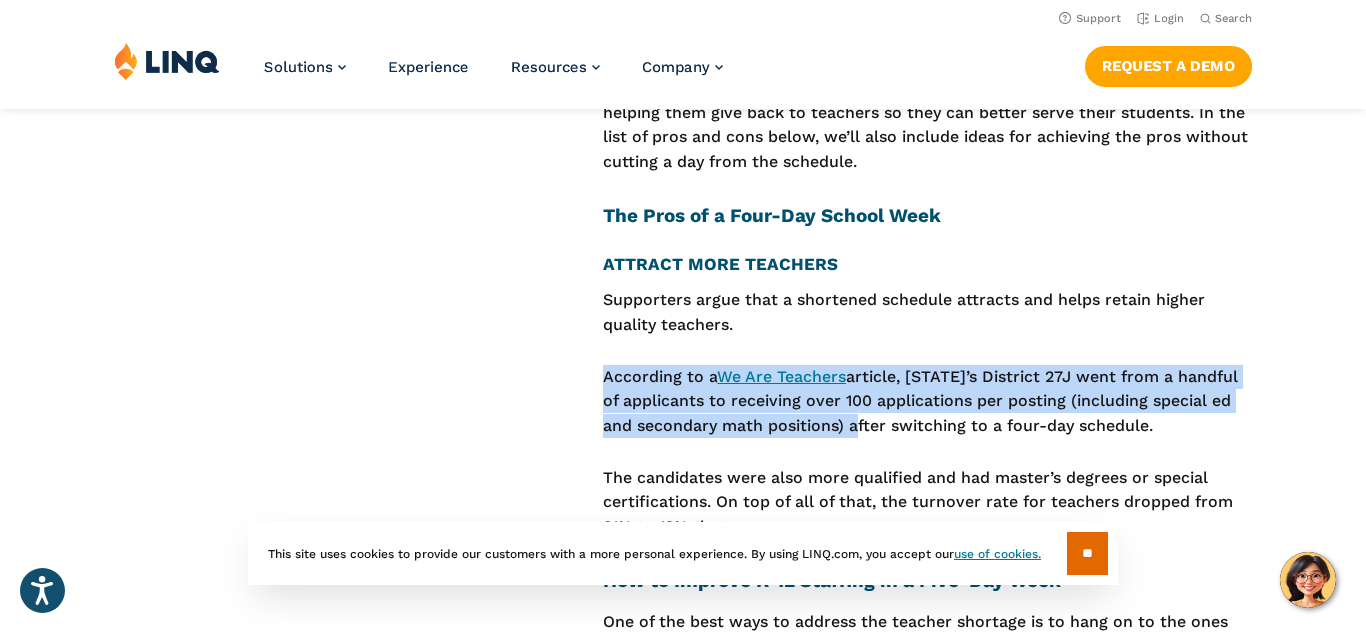 drag, startPoint x: 604, startPoint y: 373, endPoint x: 931, endPoint y: 430, distance: 331.93073 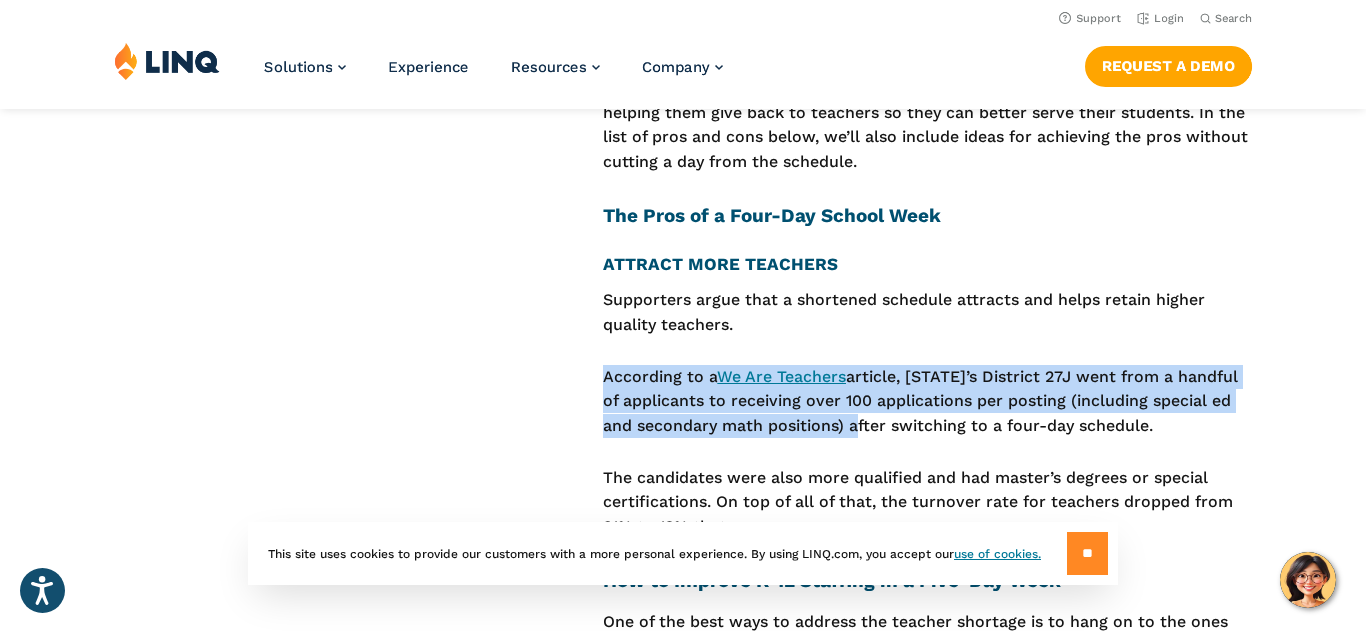 click on "**" at bounding box center (1087, 553) 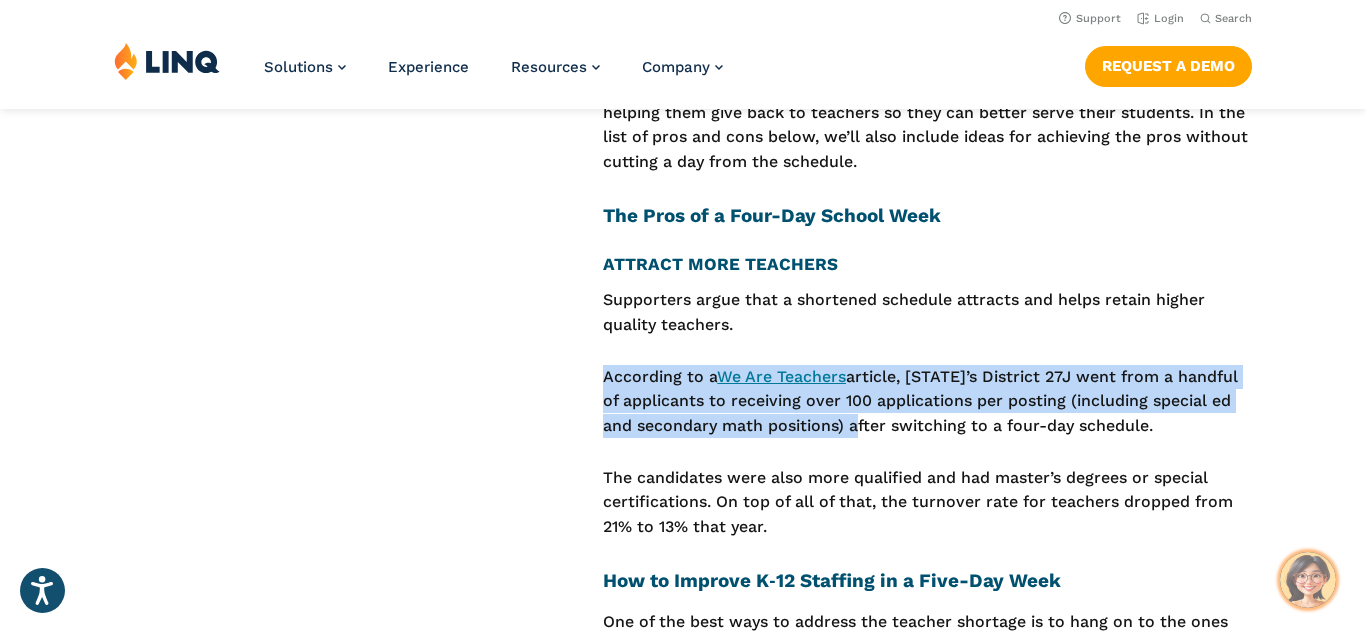 click at bounding box center [1308, 580] 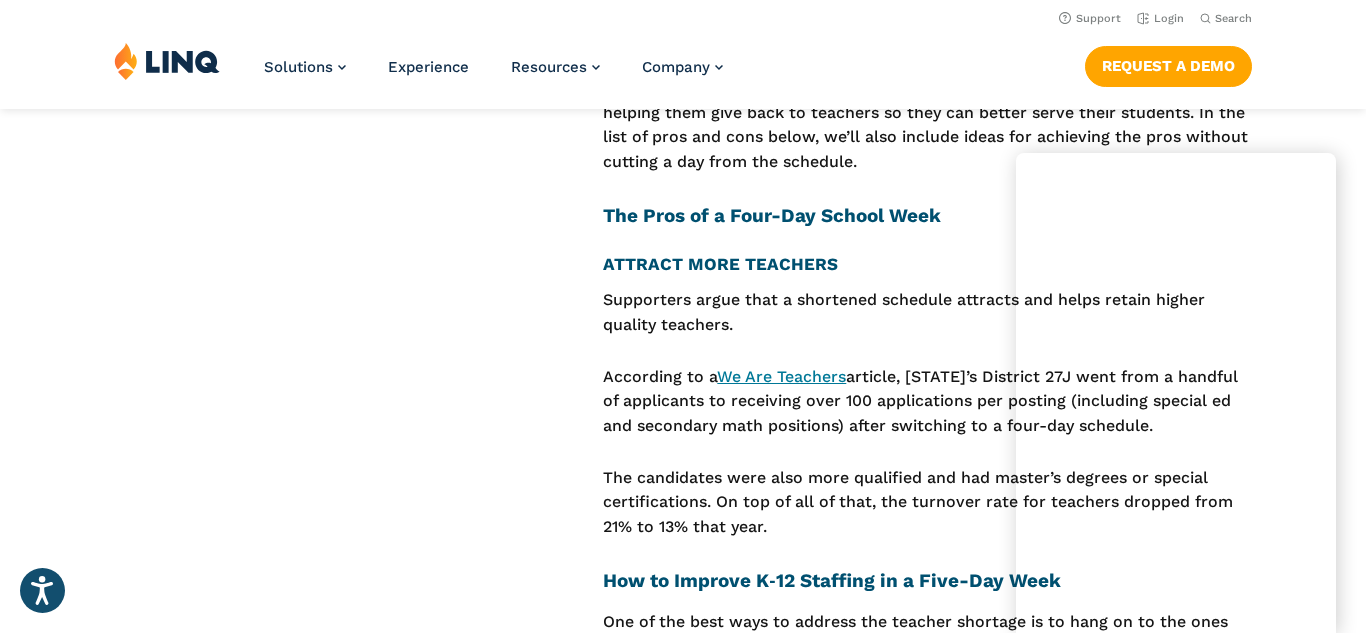 click on "Skip to Section:
How States Implement a Shortened Schedule Pros and Cons of a Four-Day School Week The Pros of a Four-Day School Week ATTRACT MORE TEACHERS How to Improve K‑12 Staffing in a Five-Day Week SAVE MONEY How to Save Money with Cloud-Based K‑12 Software IMPROVE EMPLOYEES’ WORK-LIFE BALANCE How to Give Back More Time to K‑12 Teachers and Staff Built-In Training Time The Cons THE SCHEDULE IS INEQUITABLE THE COST SAVINGS IS MINIMAL FOR MOST LONGER DAYS ARE TOUGH ON YOUNGER STUDENTS Achieving Time- and Cost-Savings in a Five-Day School Week Get 5 Tips to Improve K‑12 Operational Efficiency
Date
[MONTH] 1, [YEAR] ERP" at bounding box center [341, 1042] 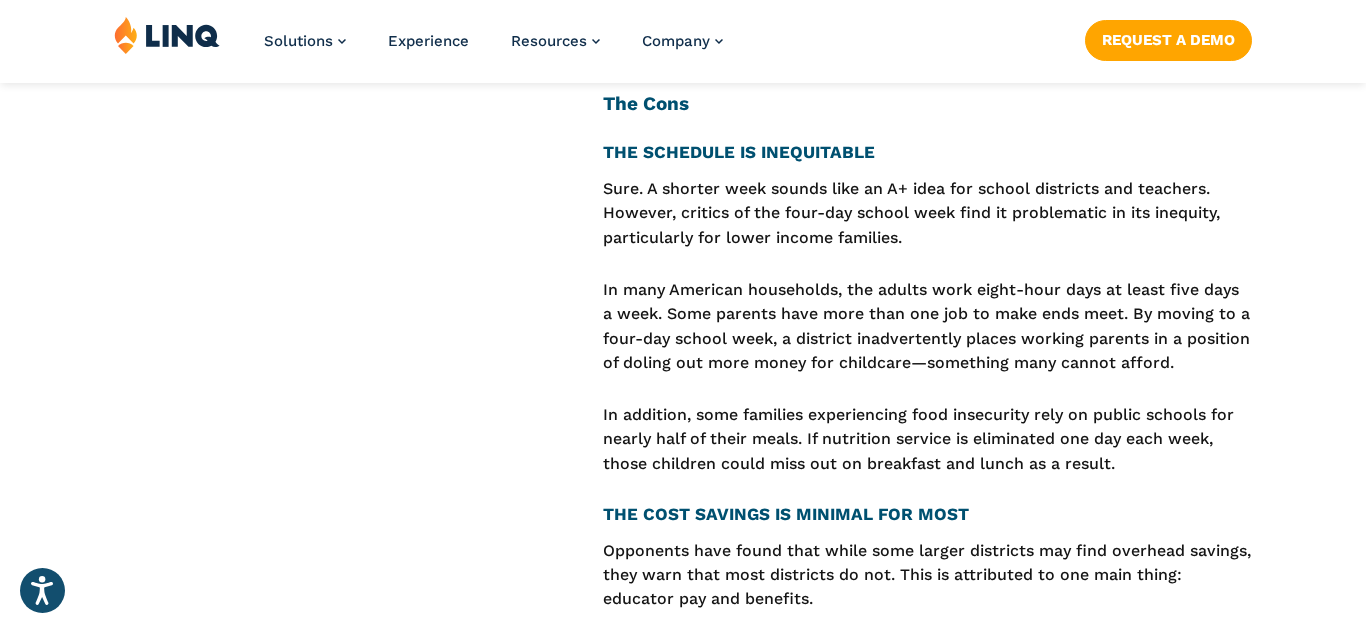 scroll, scrollTop: 4904, scrollLeft: 0, axis: vertical 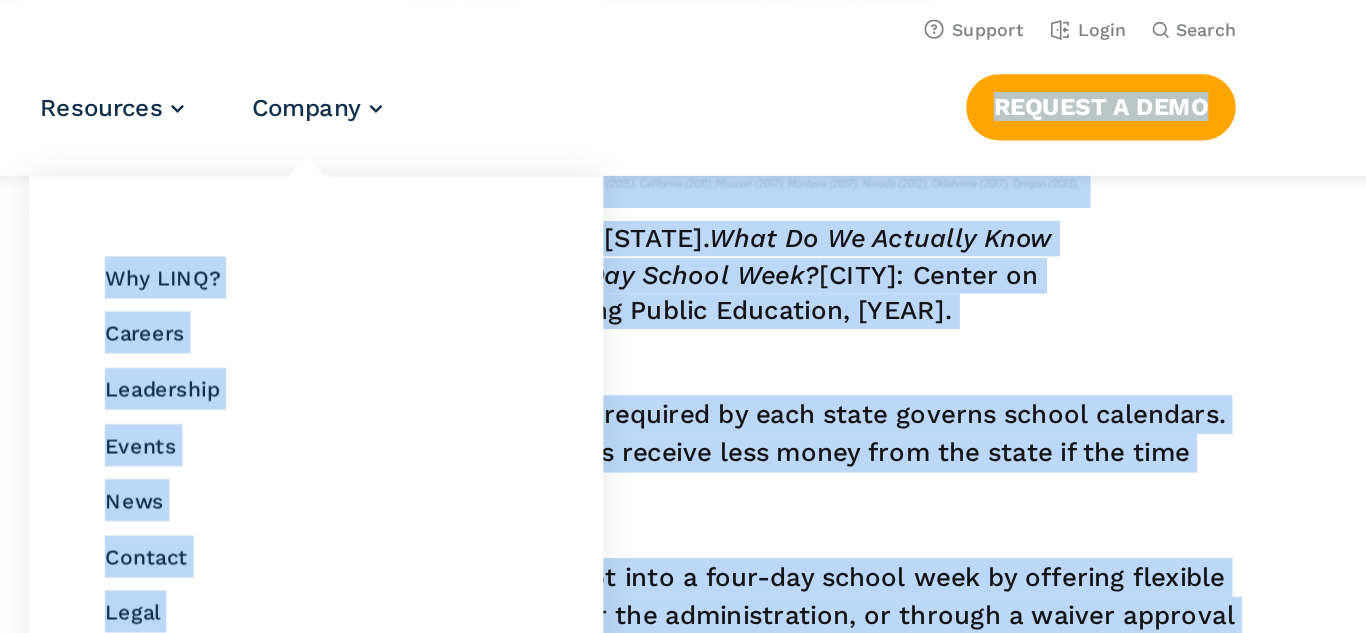 drag, startPoint x: 595, startPoint y: 172, endPoint x: 707, endPoint y: 51, distance: 164.87874 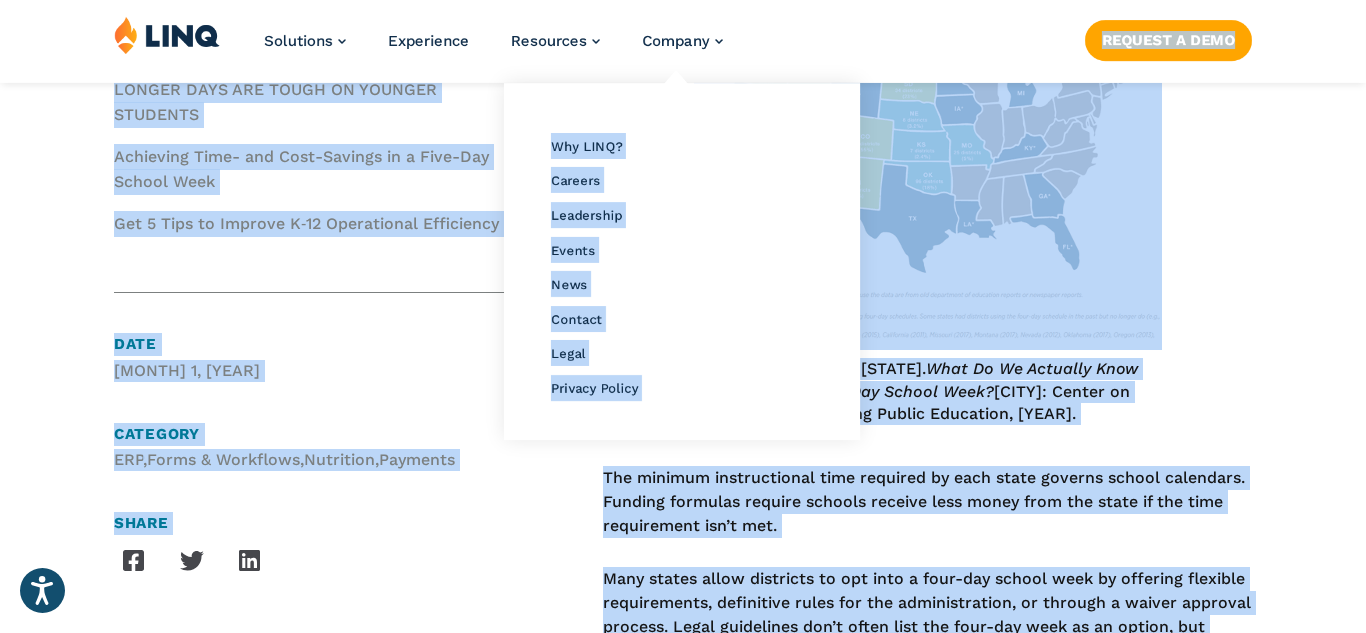 scroll, scrollTop: 1380, scrollLeft: 0, axis: vertical 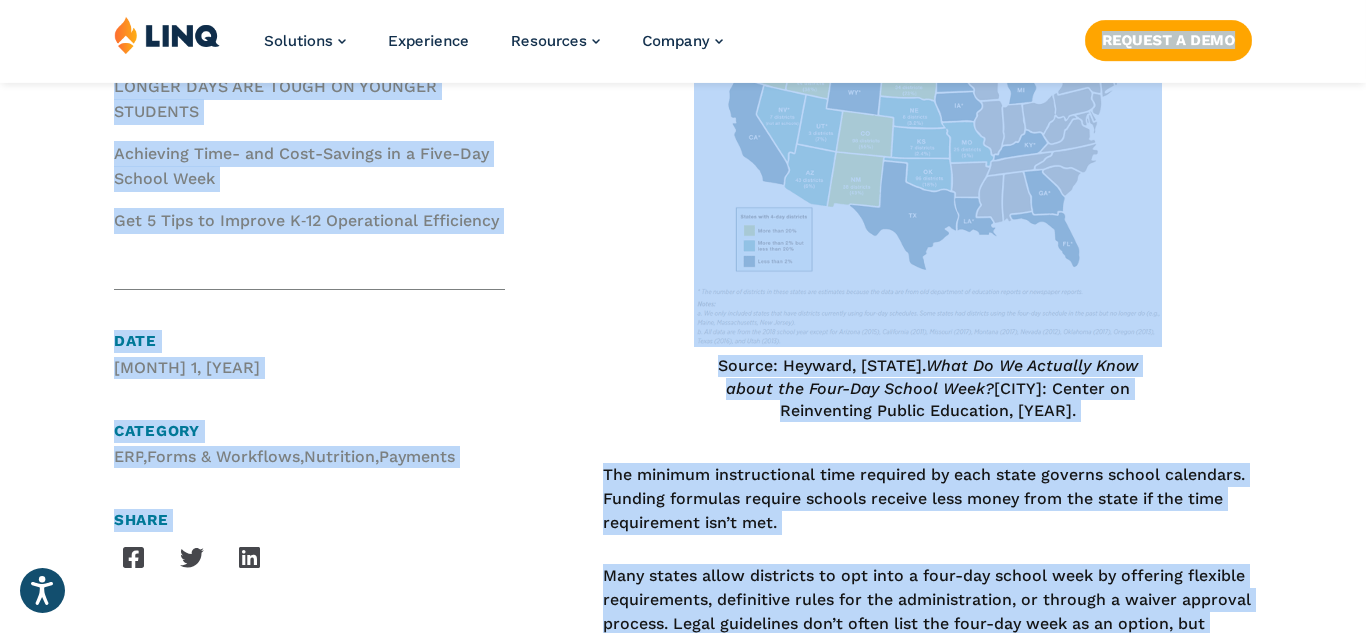click on "Skip to Section:
How States Implement a Shortened Schedule Pros and Cons of a Four-Day School Week The Pros of a Four-Day School Week ATTRACT MORE TEACHERS How to Improve K‑12 Staffing in a Five-Day Week SAVE MONEY How to Save Money with Cloud-Based K‑12 Software IMPROVE EMPLOYEES’ WORK-LIFE BALANCE How to Give Back More Time to K‑12 Teachers and Staff Built-In Training Time The Cons THE SCHEDULE IS INEQUITABLE THE COST SAVINGS IS MINIMAL FOR MOST LONGER DAYS ARE TOUGH ON YOUNGER STUDENTS Achieving Time- and Cost-Savings in a Five-Day School Week Get 5 Tips to Improve K‑12 Operational Efficiency
Date
[MONTH] 1, [YEAR] ERP" at bounding box center [341, 2206] 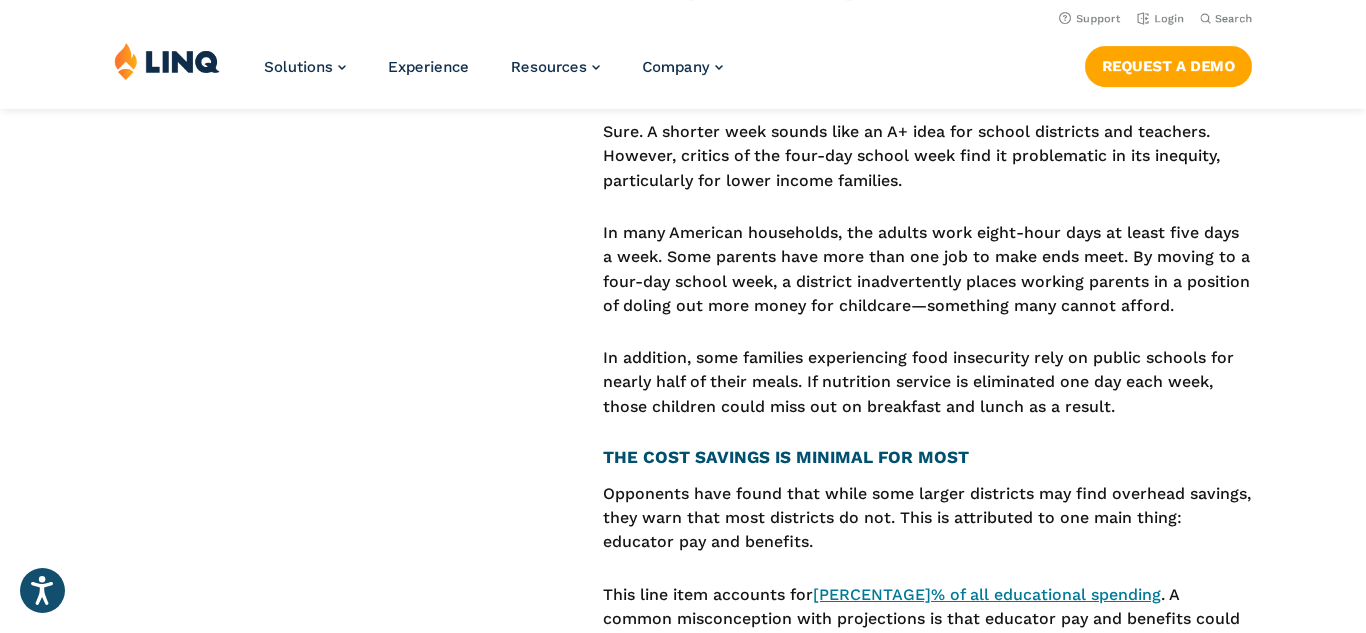 scroll, scrollTop: 4924, scrollLeft: 0, axis: vertical 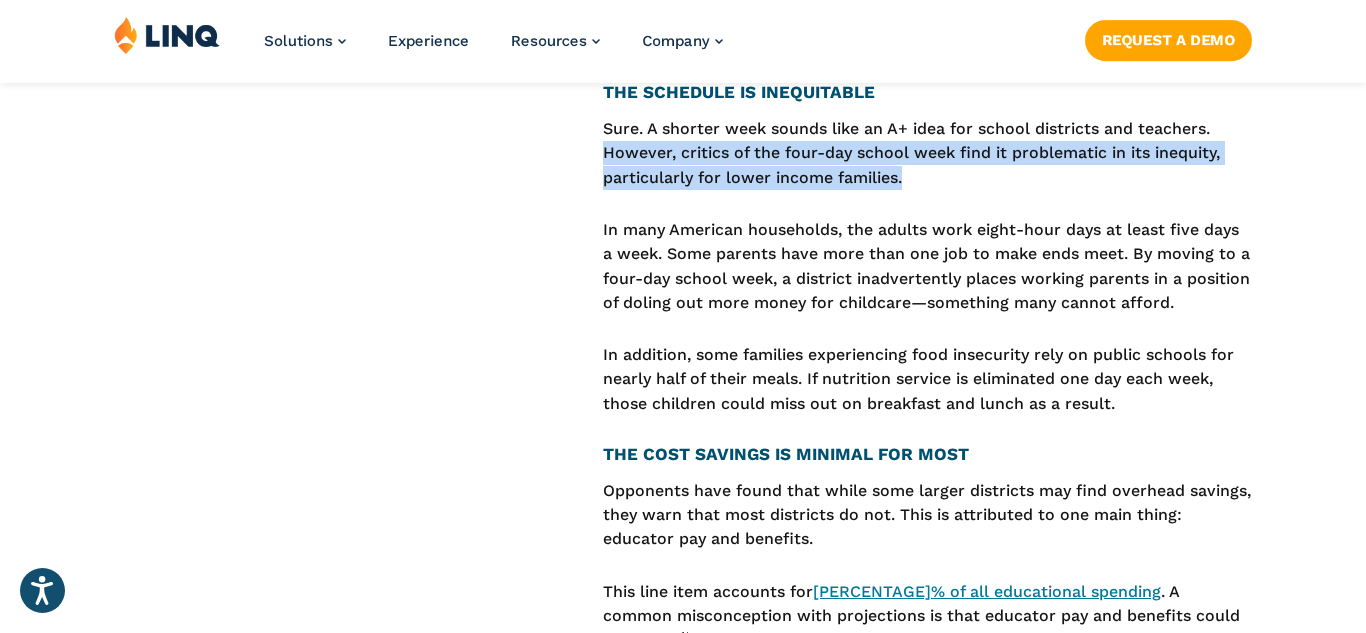 drag, startPoint x: 604, startPoint y: 152, endPoint x: 943, endPoint y: 173, distance: 339.6498 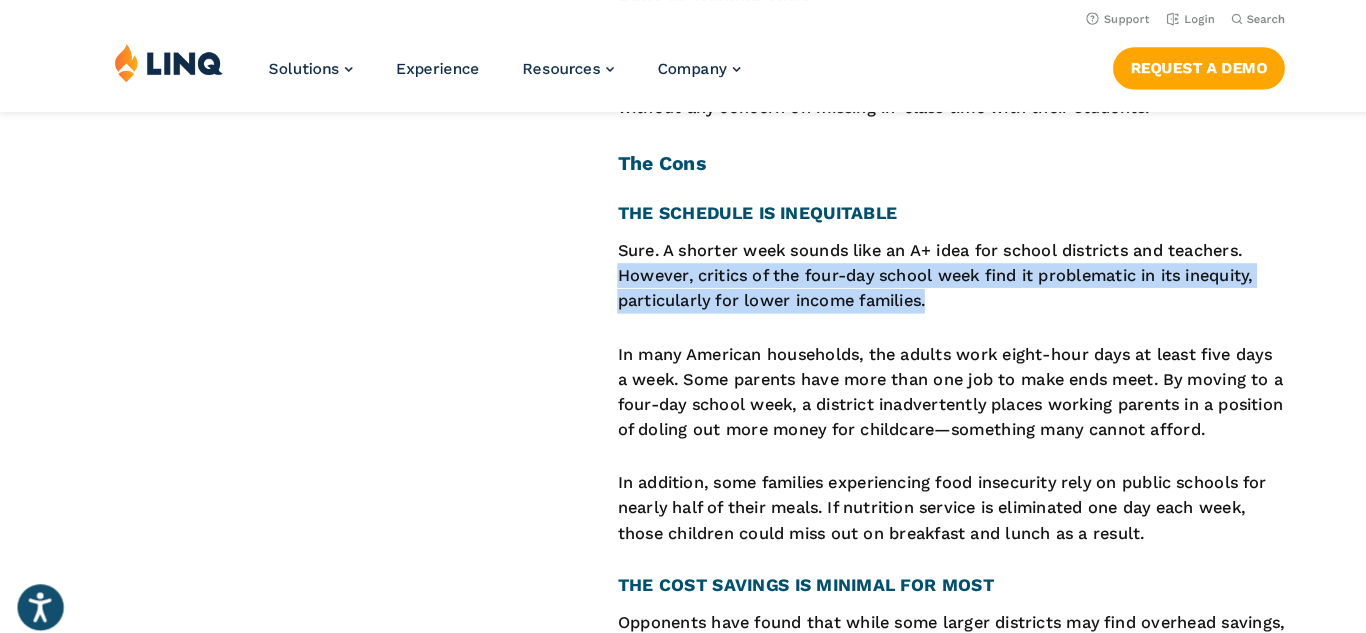 scroll, scrollTop: 4799, scrollLeft: 0, axis: vertical 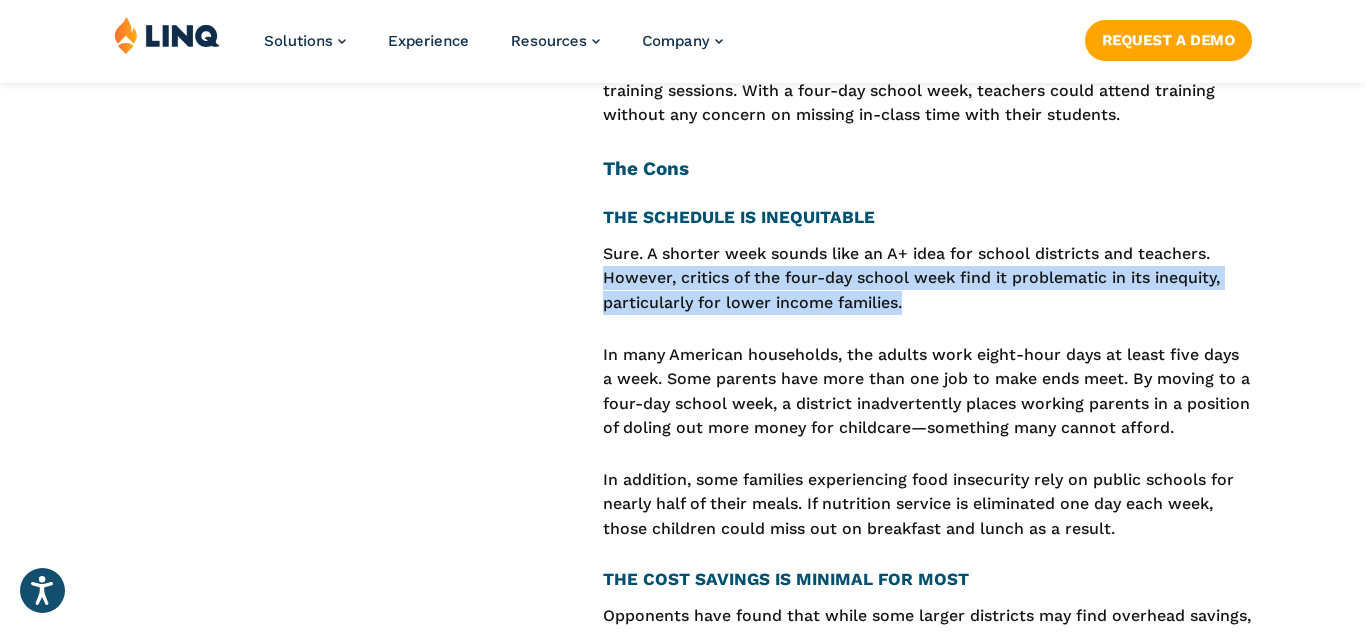 click on "How States Implement a Shortened Schedule
Currently in the U.S.,  [NUMBER] states  have at least one district following a shortened school week schedule.  The majority of those districts [CITY].
A a" at bounding box center (927, -1213) 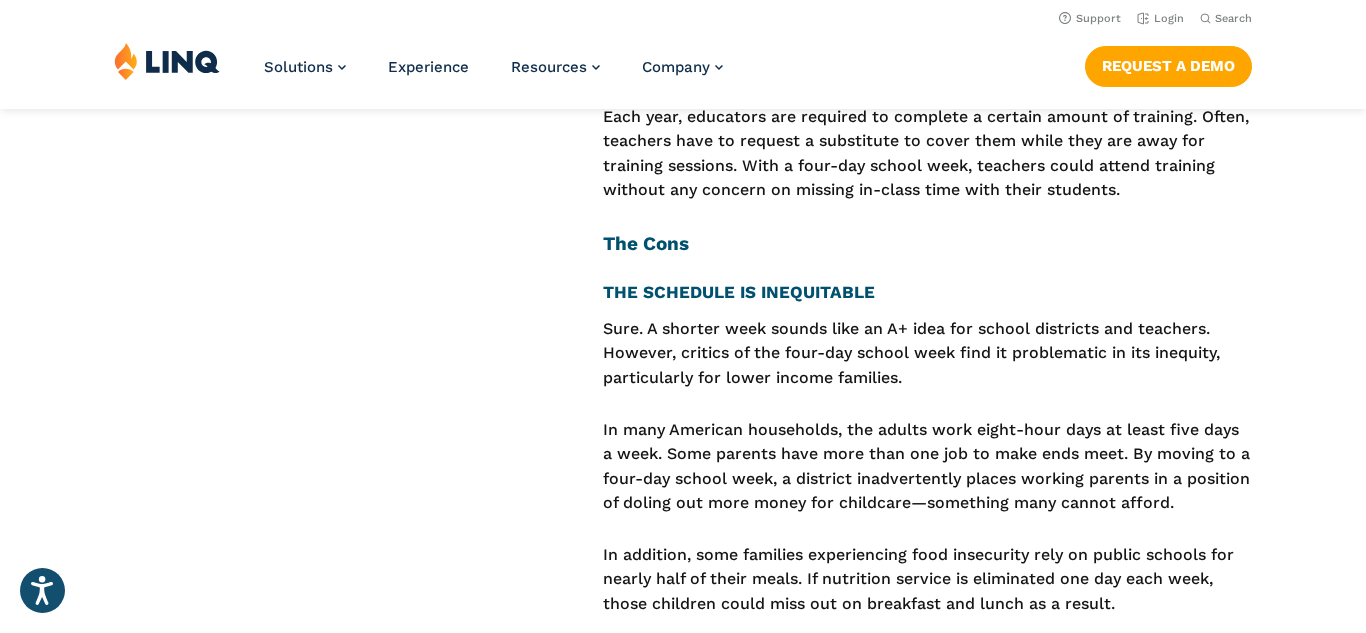 scroll, scrollTop: 4676, scrollLeft: 0, axis: vertical 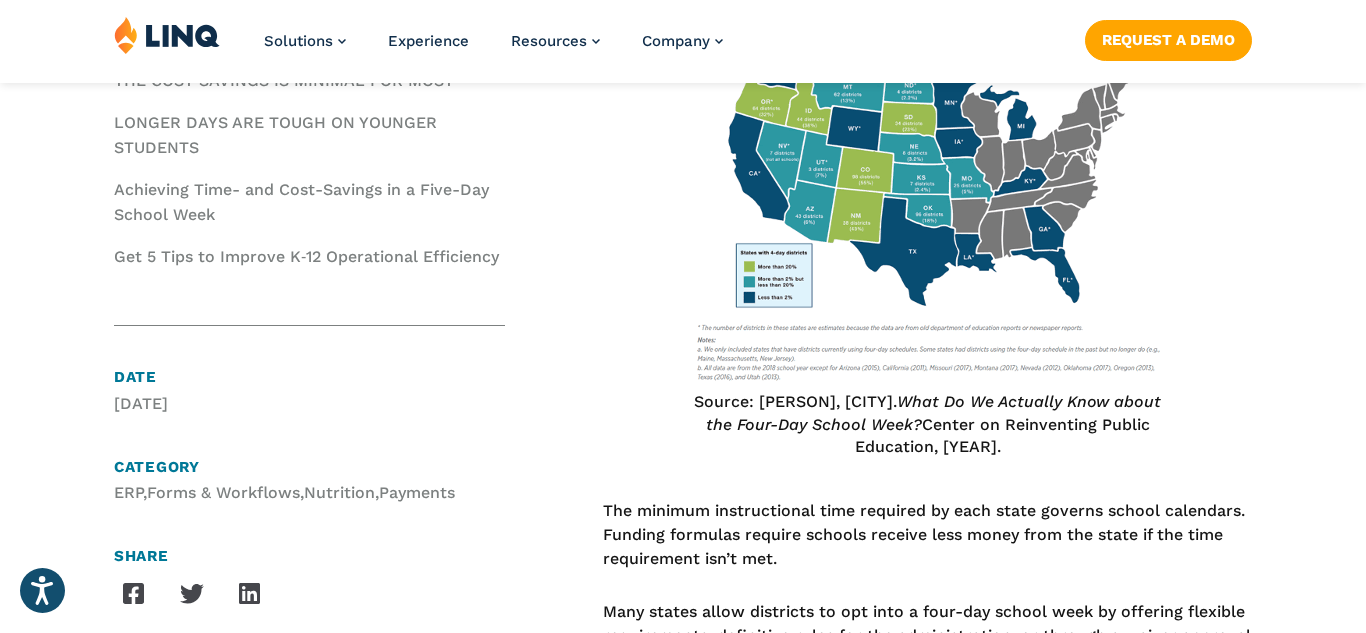 click at bounding box center (928, 192) 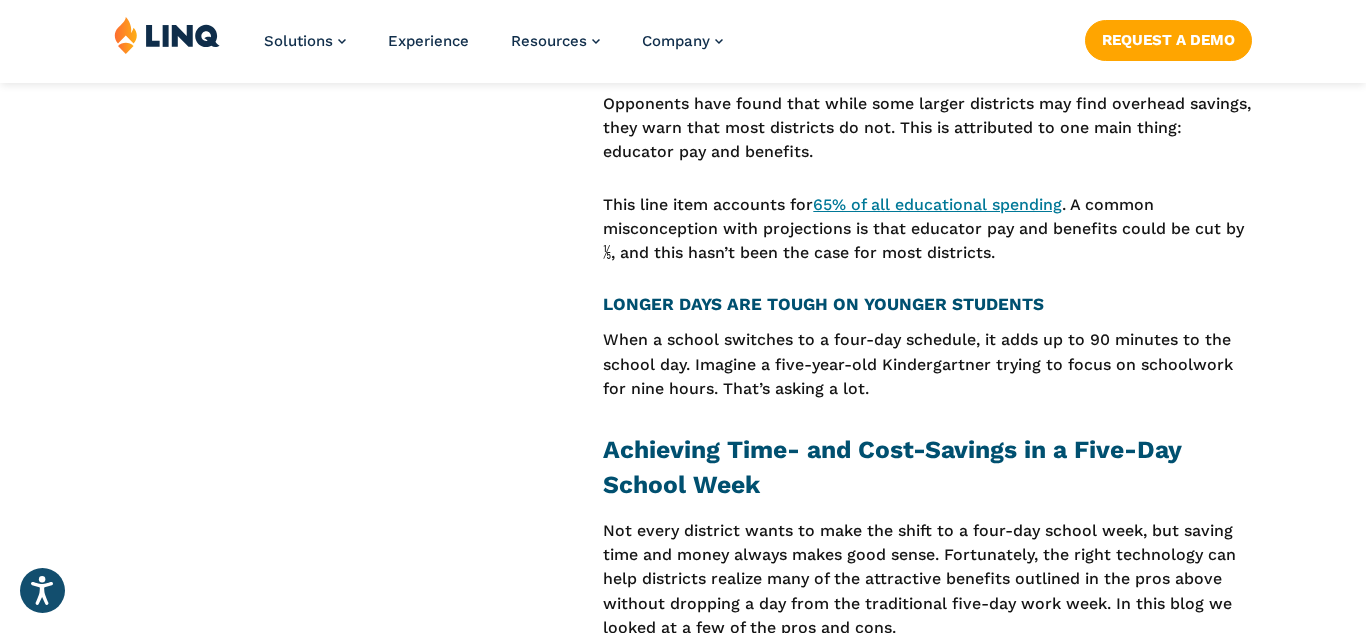 scroll, scrollTop: 5313, scrollLeft: 0, axis: vertical 